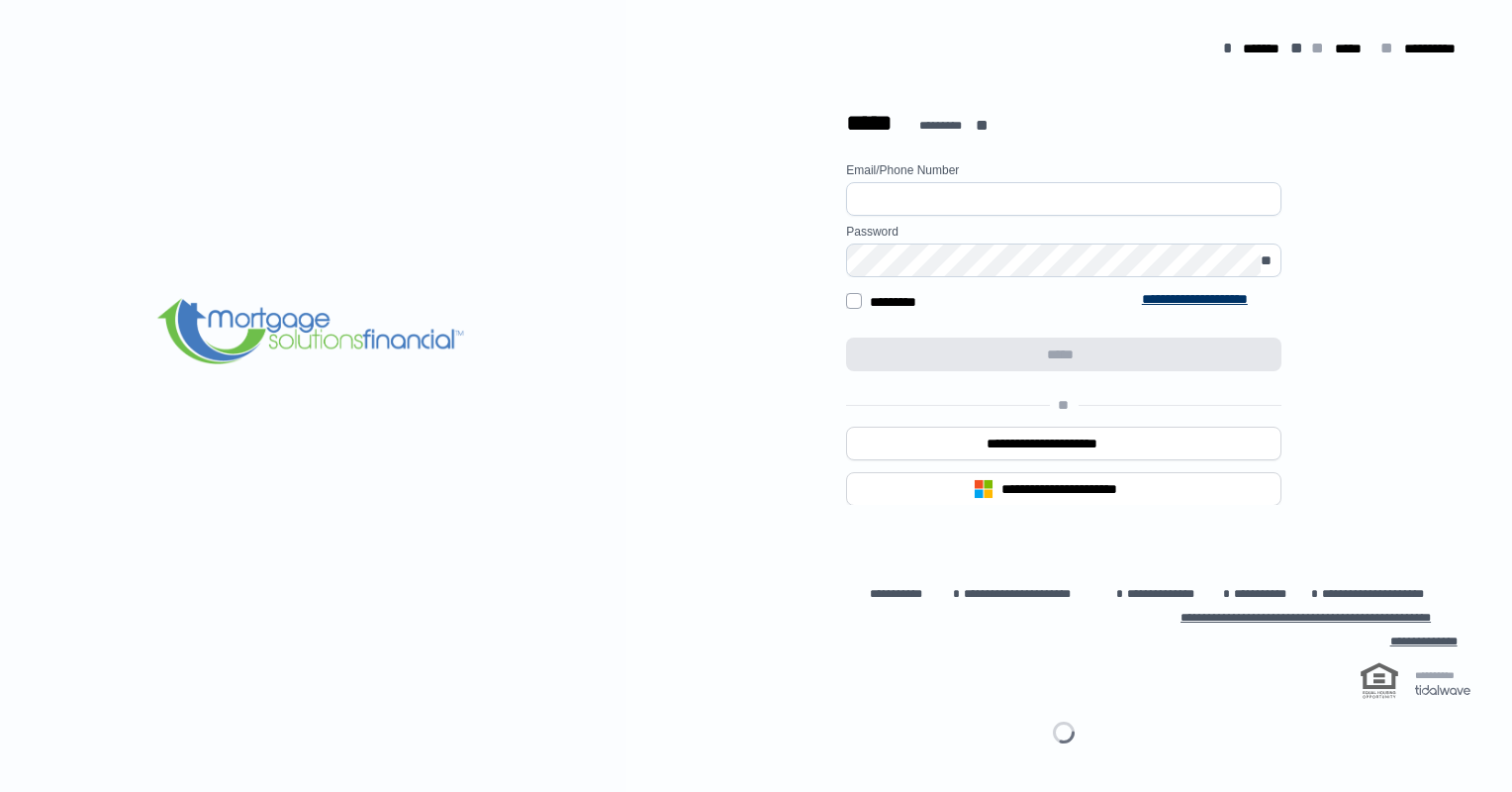 scroll, scrollTop: 0, scrollLeft: 0, axis: both 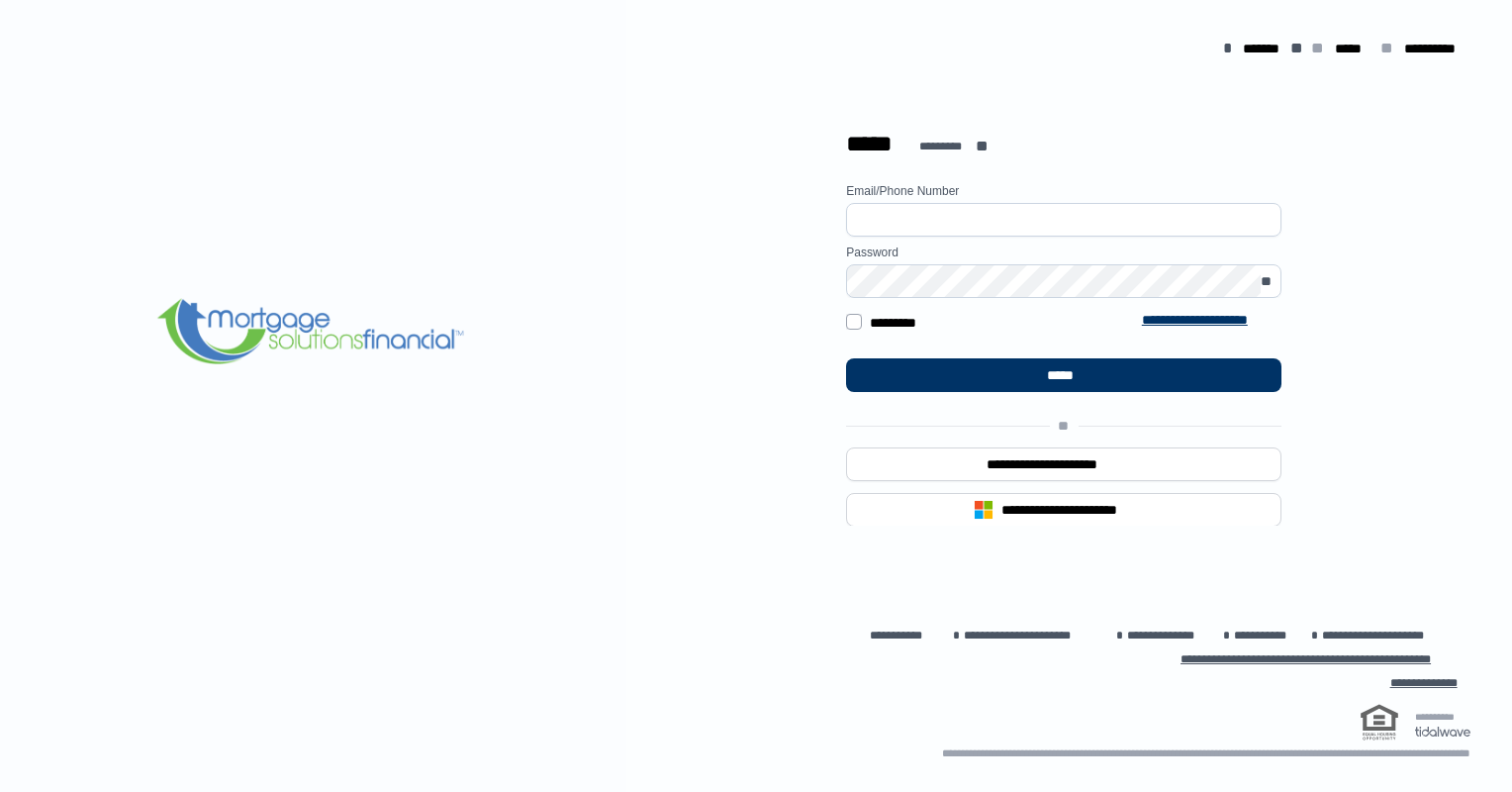 type on "**********" 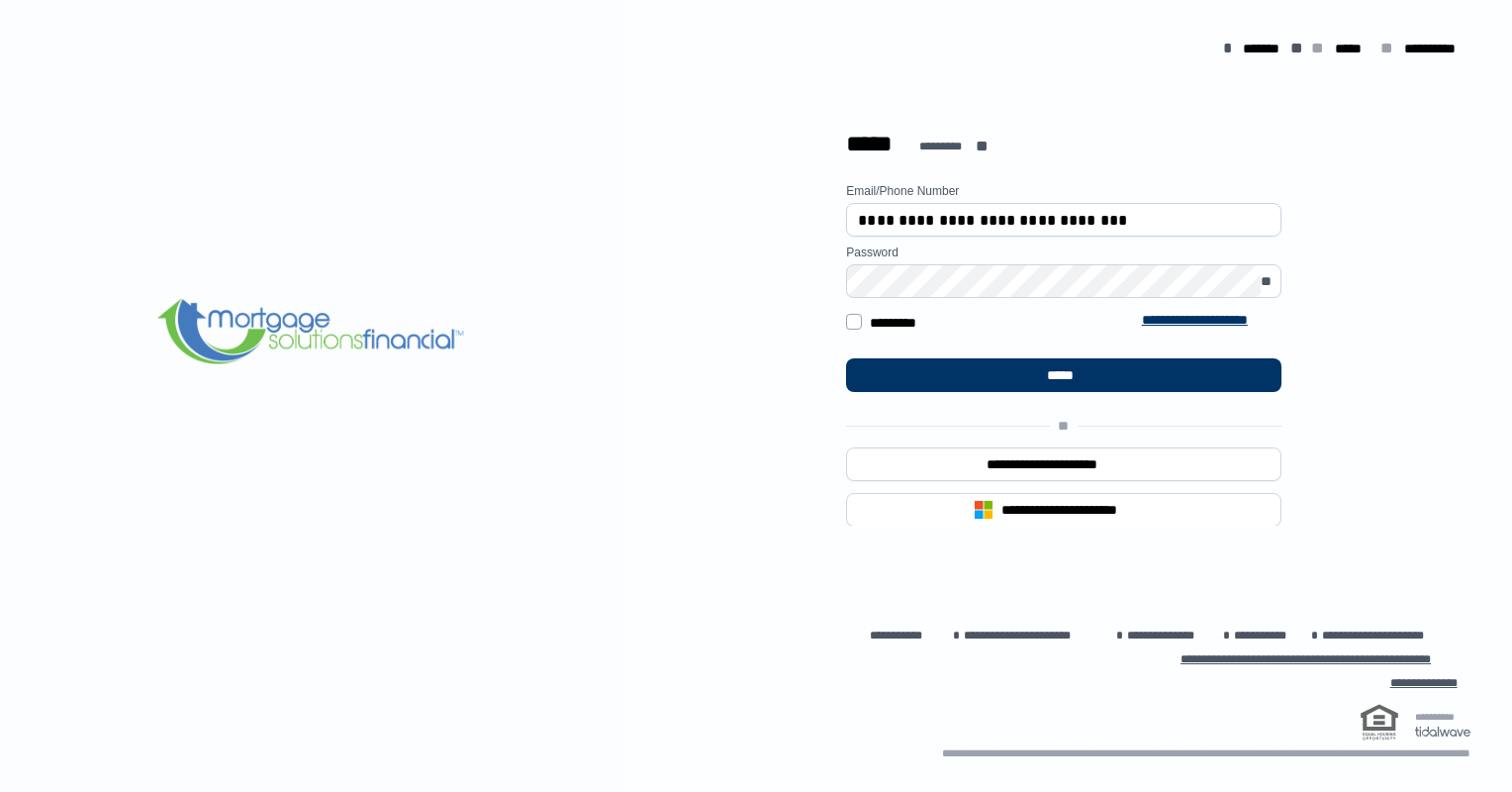 click at bounding box center (313, 333) 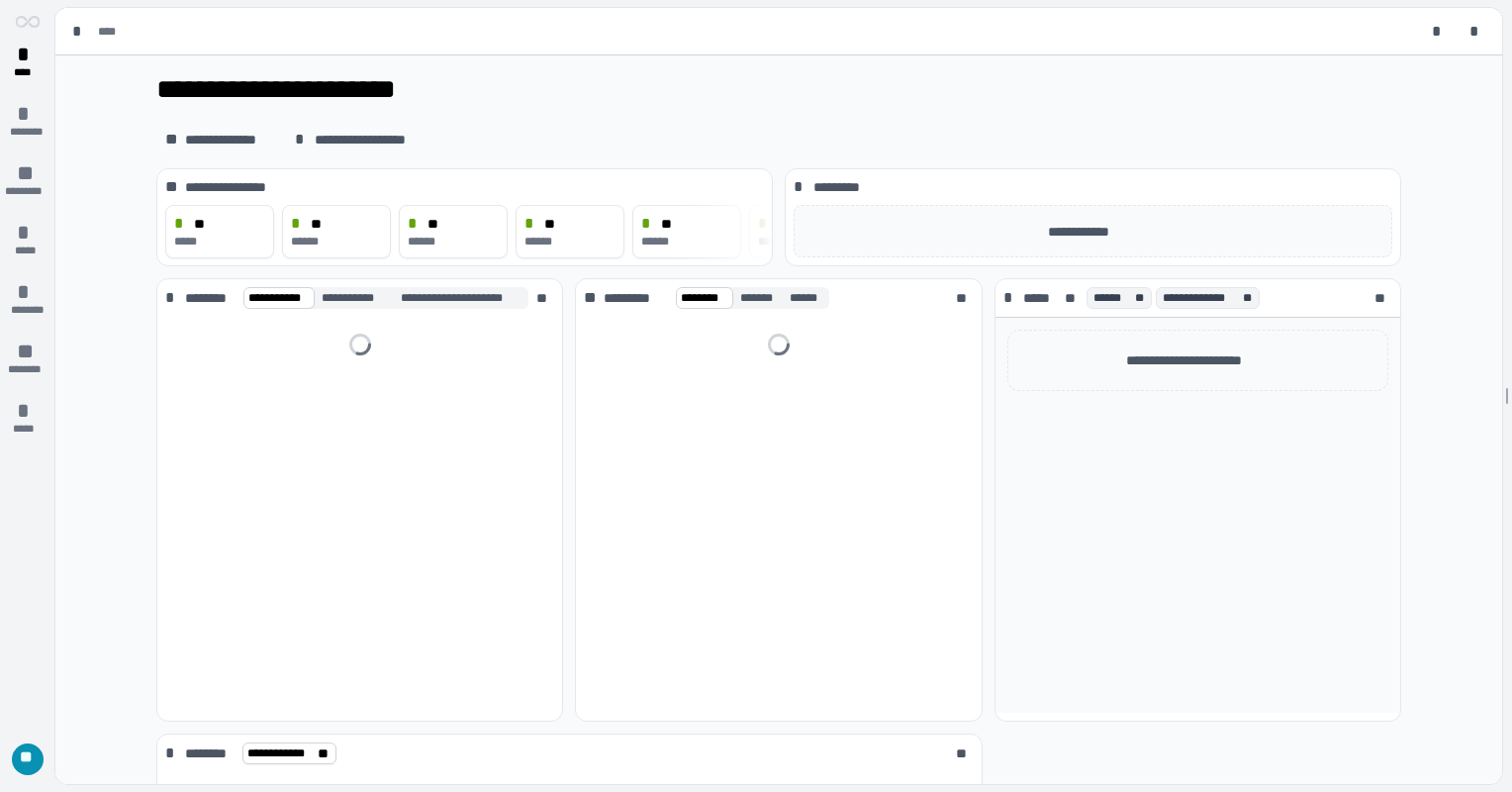 scroll, scrollTop: 0, scrollLeft: 0, axis: both 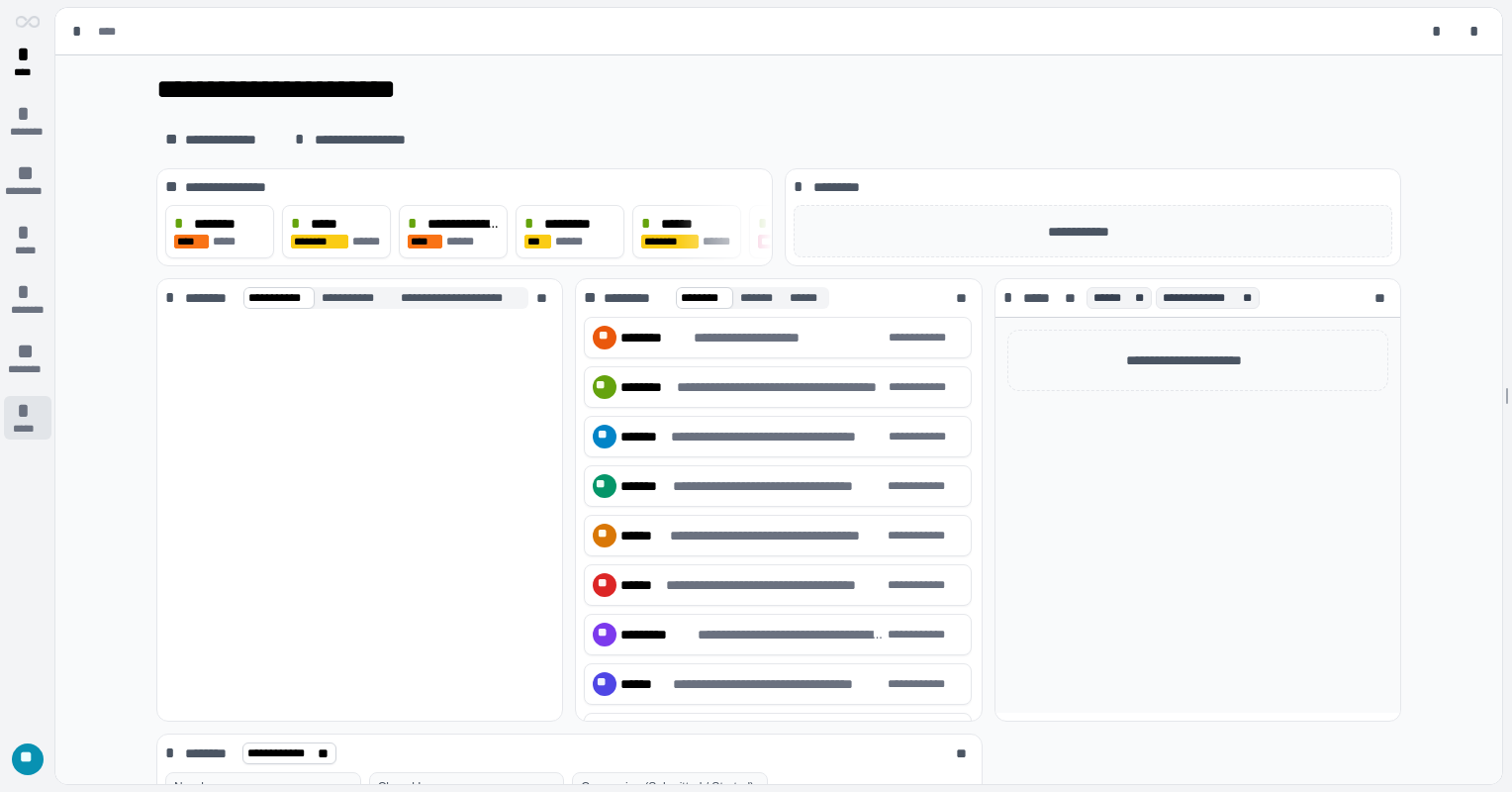 click on "*****" at bounding box center (28, 429) 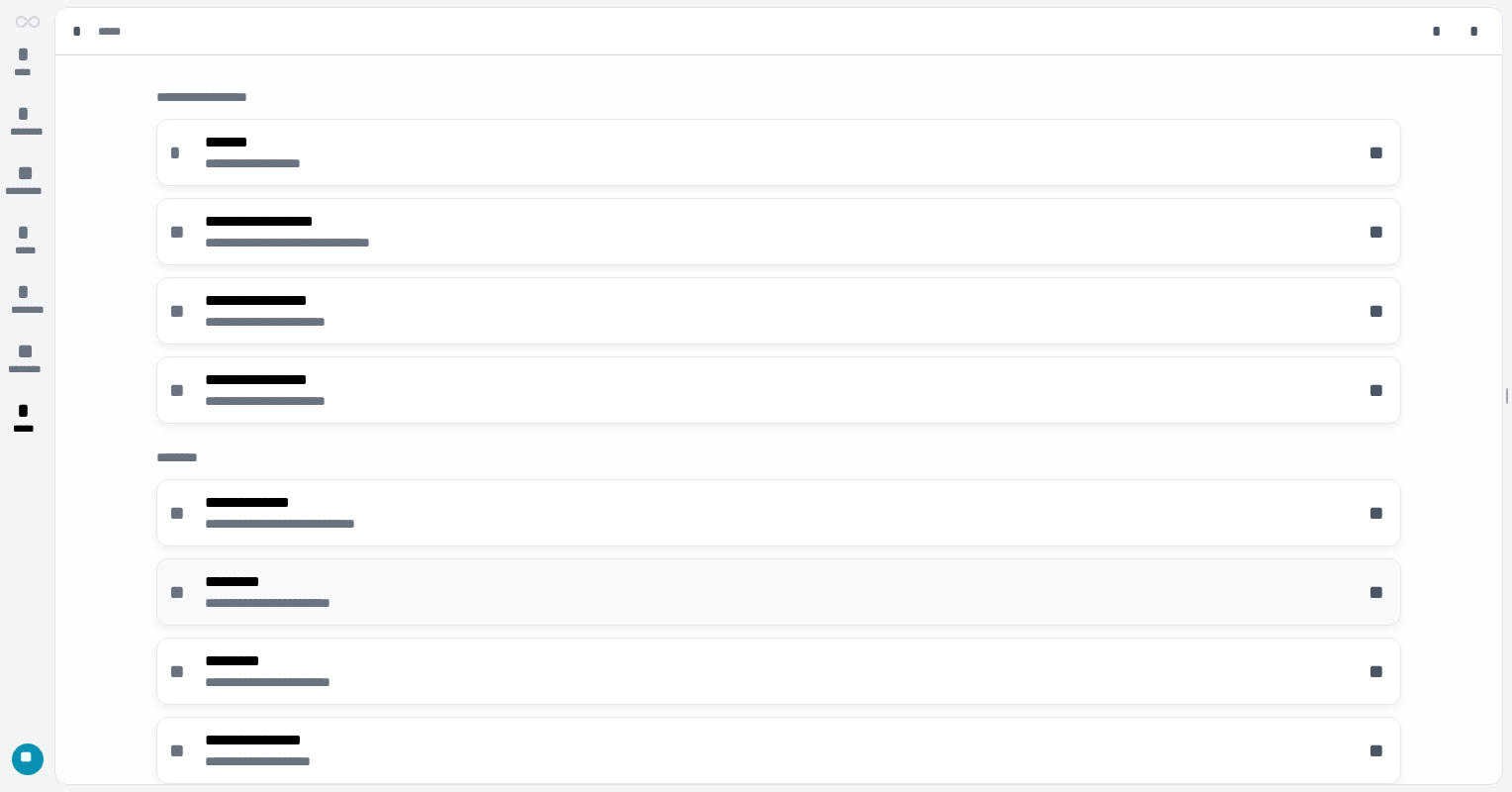 click on "*********" at bounding box center (294, 582) 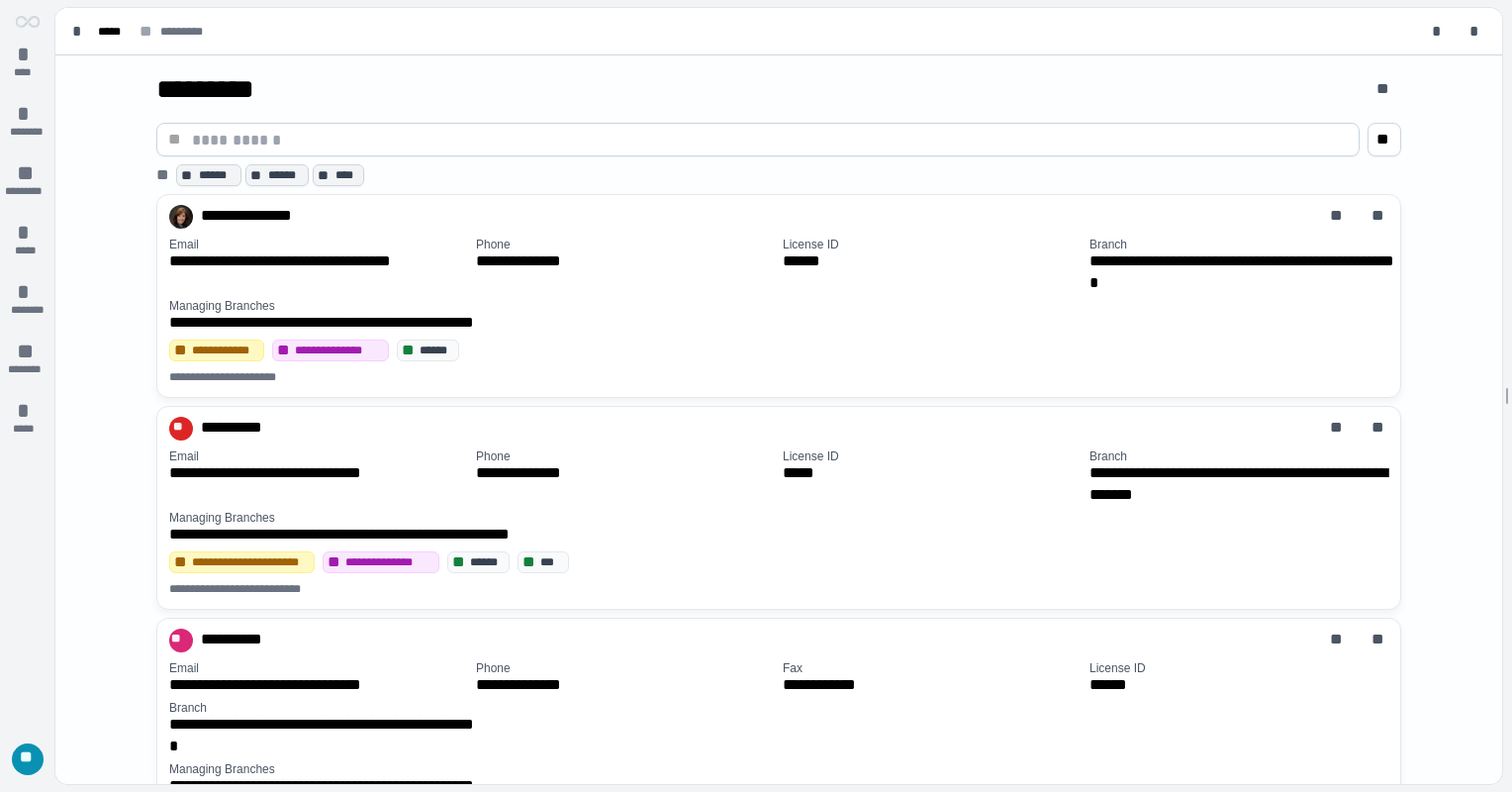 click at bounding box center (770, 140) 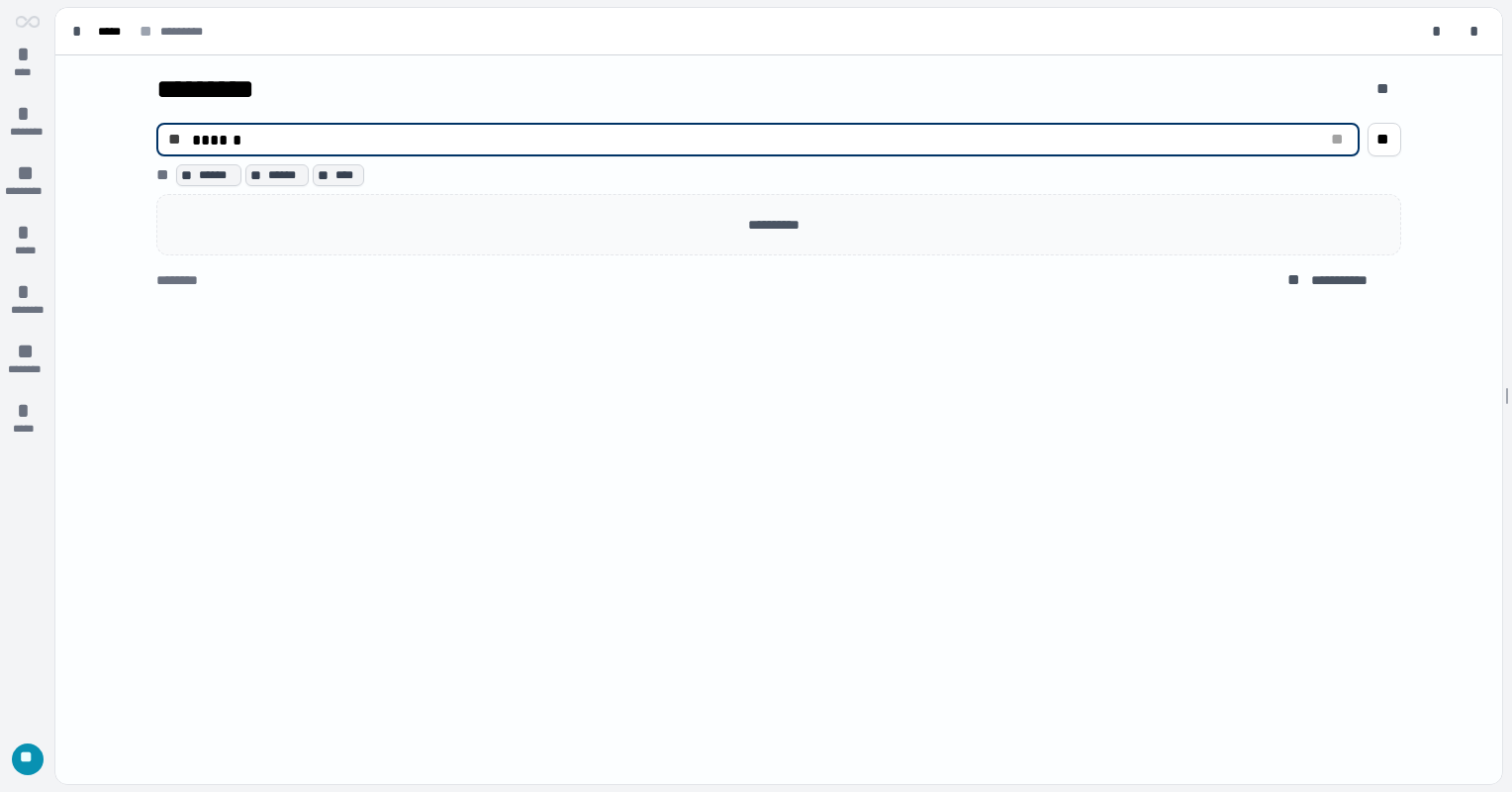type on "******" 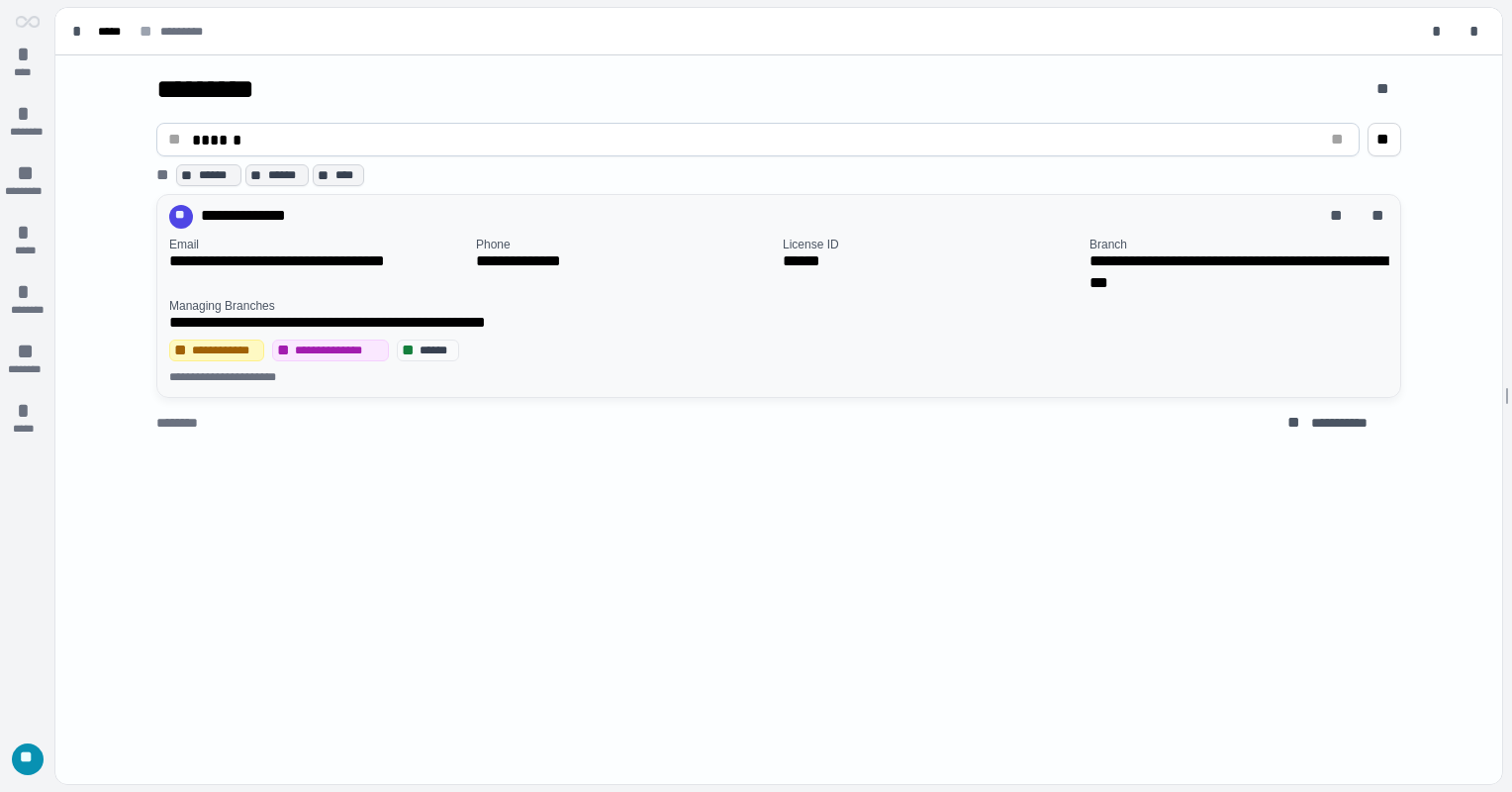 click on "**********" at bounding box center [783, 217] 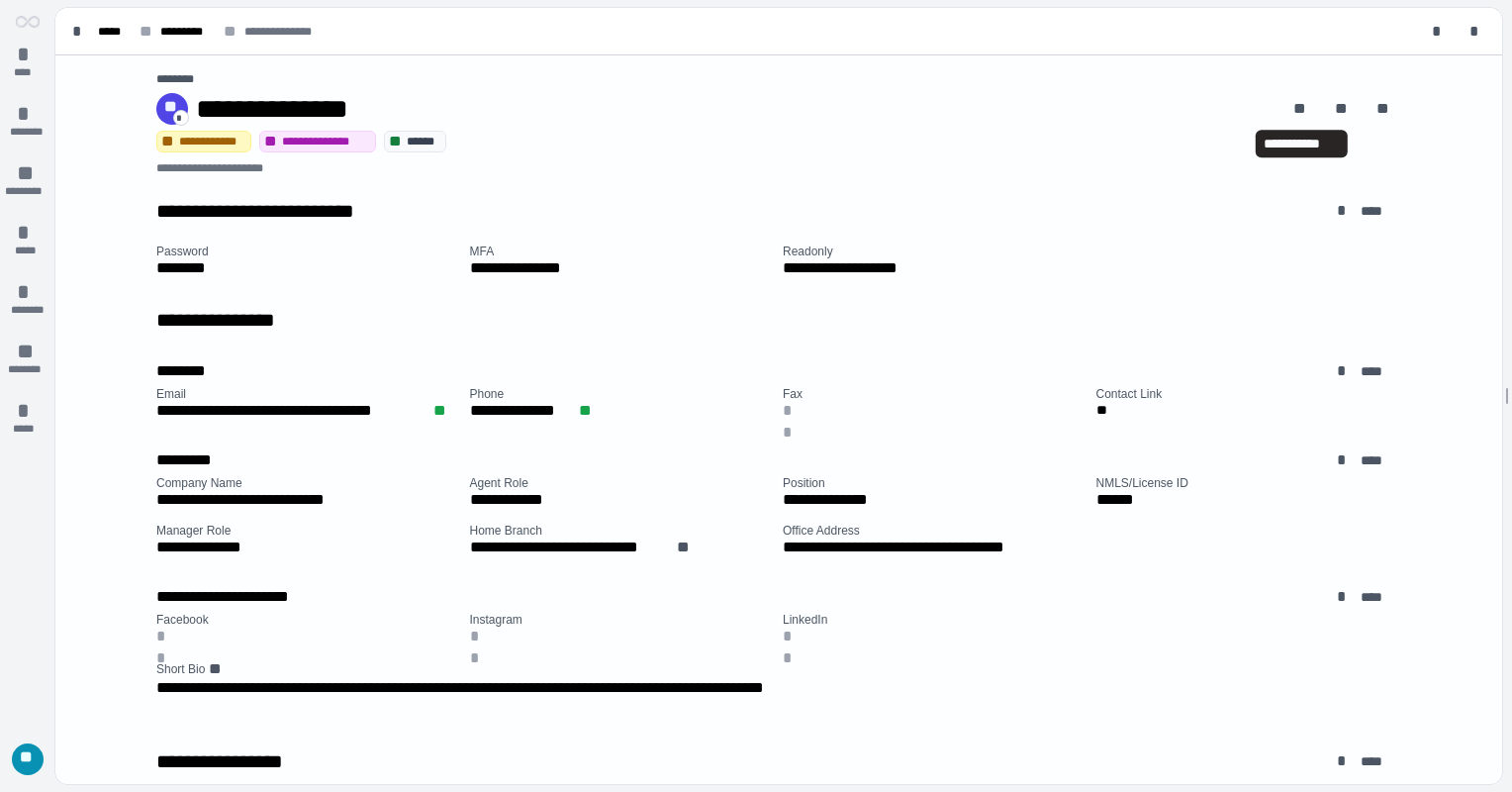 click on "**********" at bounding box center (1301, 144) 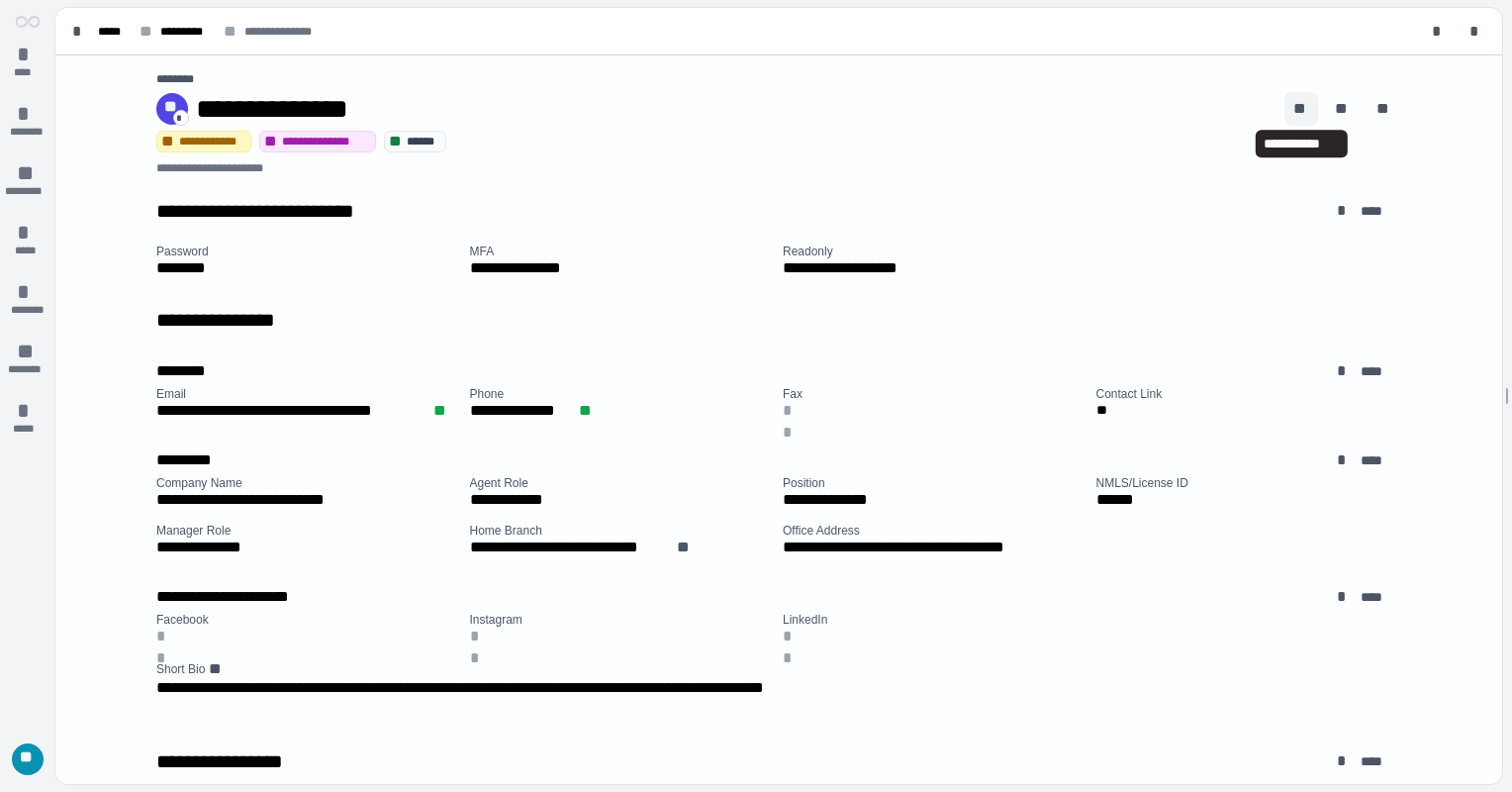 click on "**" at bounding box center (1301, 109) 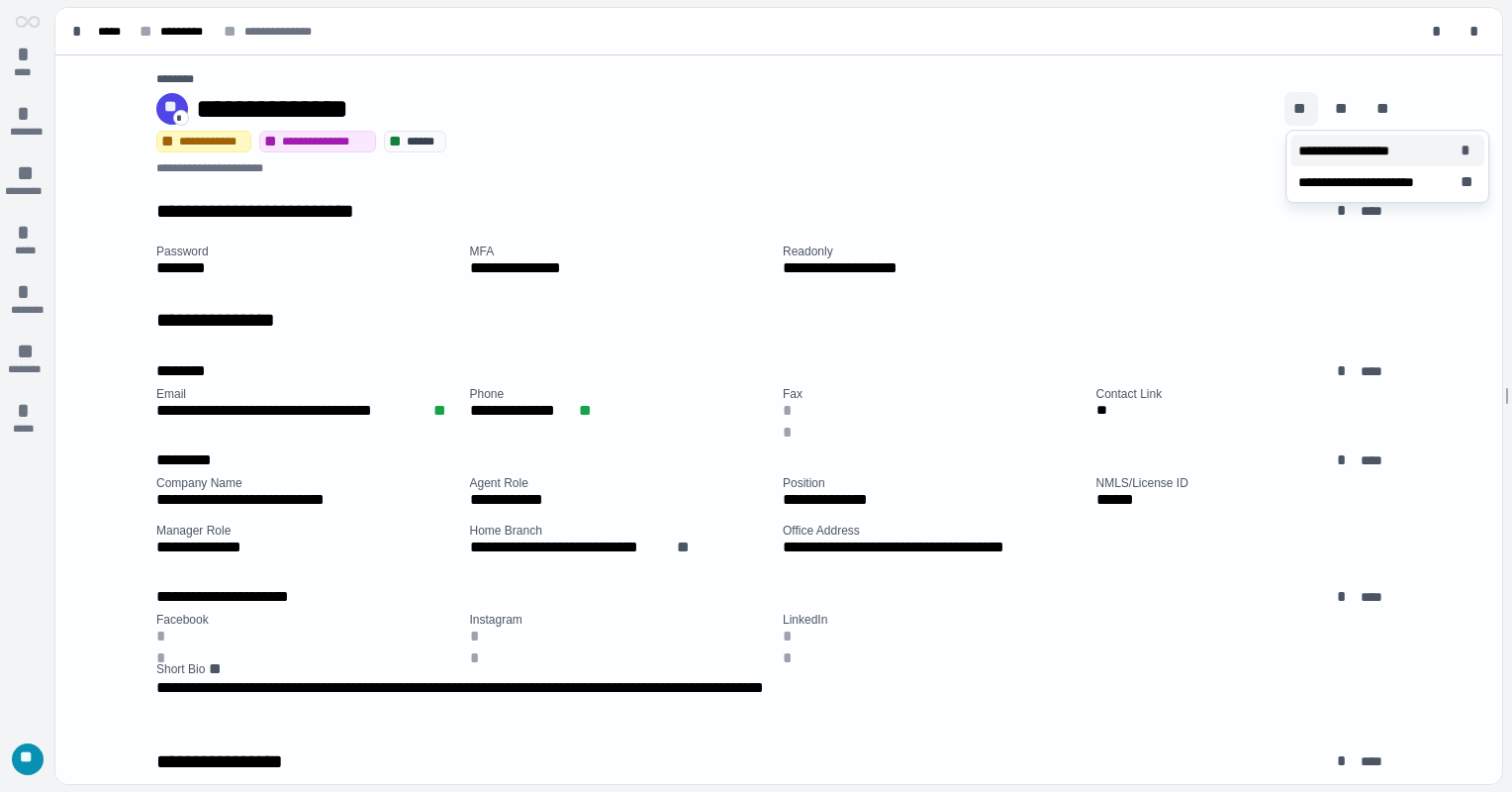 click on "**********" at bounding box center [1355, 150] 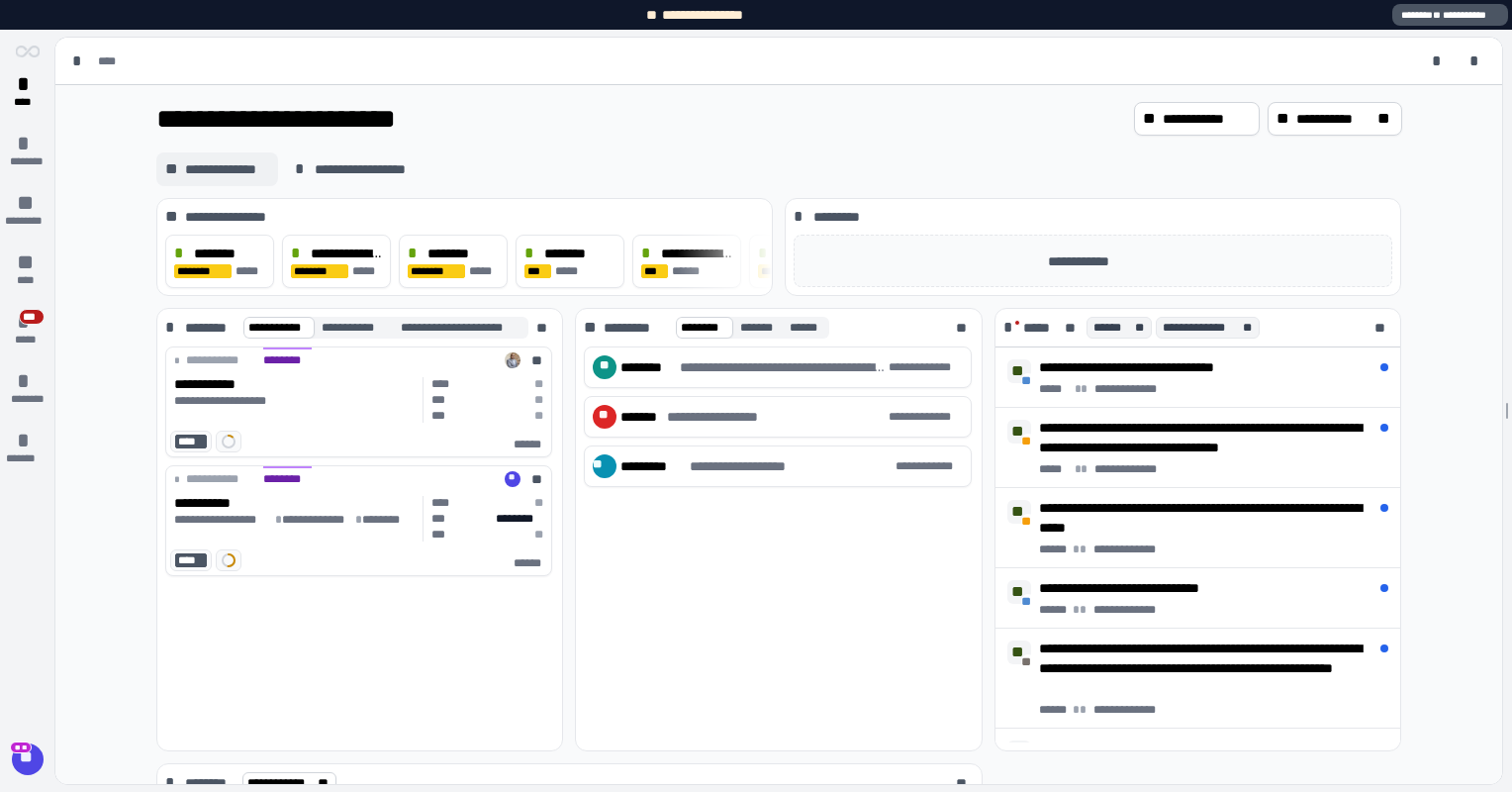 click on "**********" at bounding box center [227, 169] 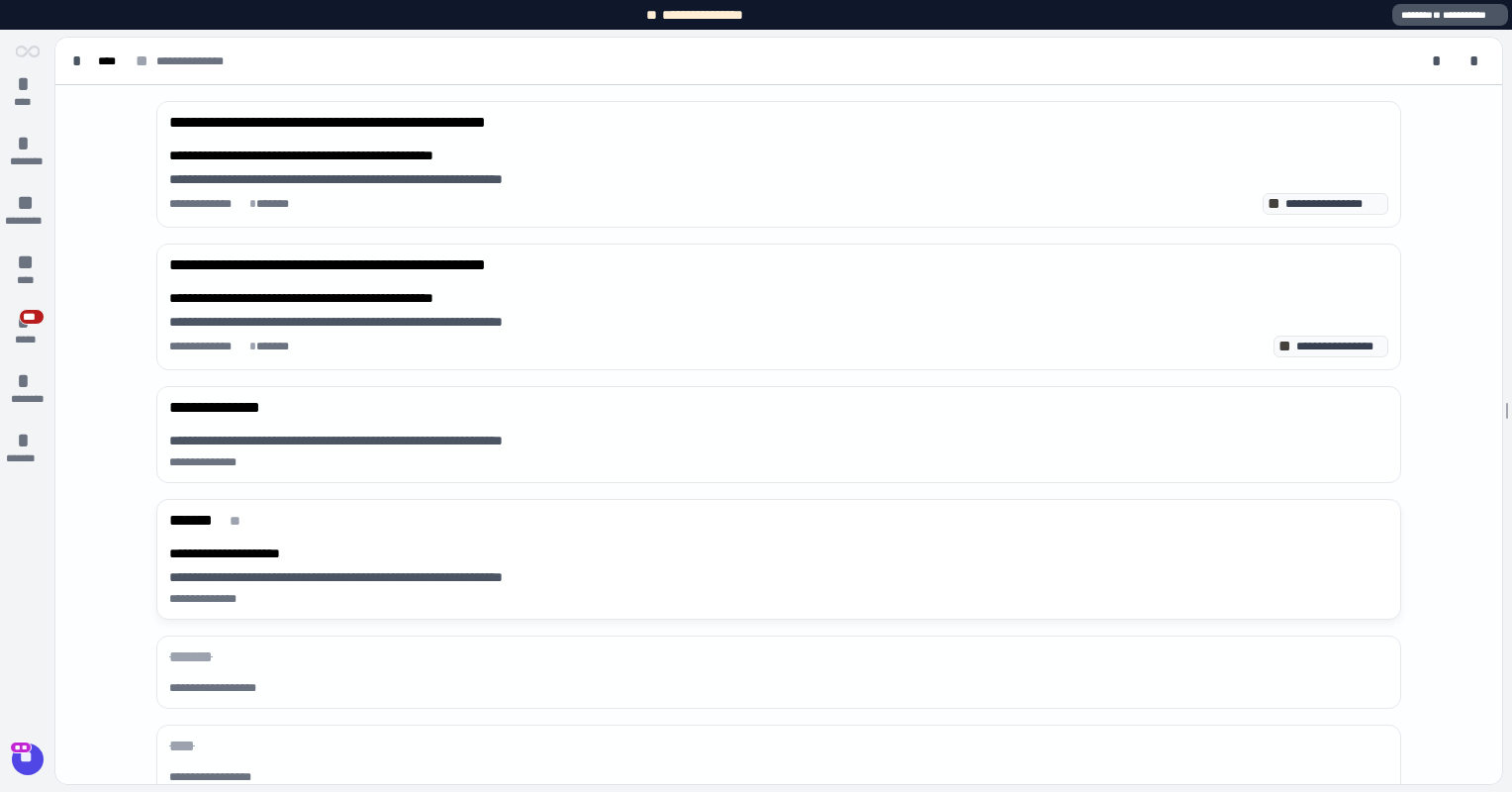 scroll, scrollTop: 126, scrollLeft: 0, axis: vertical 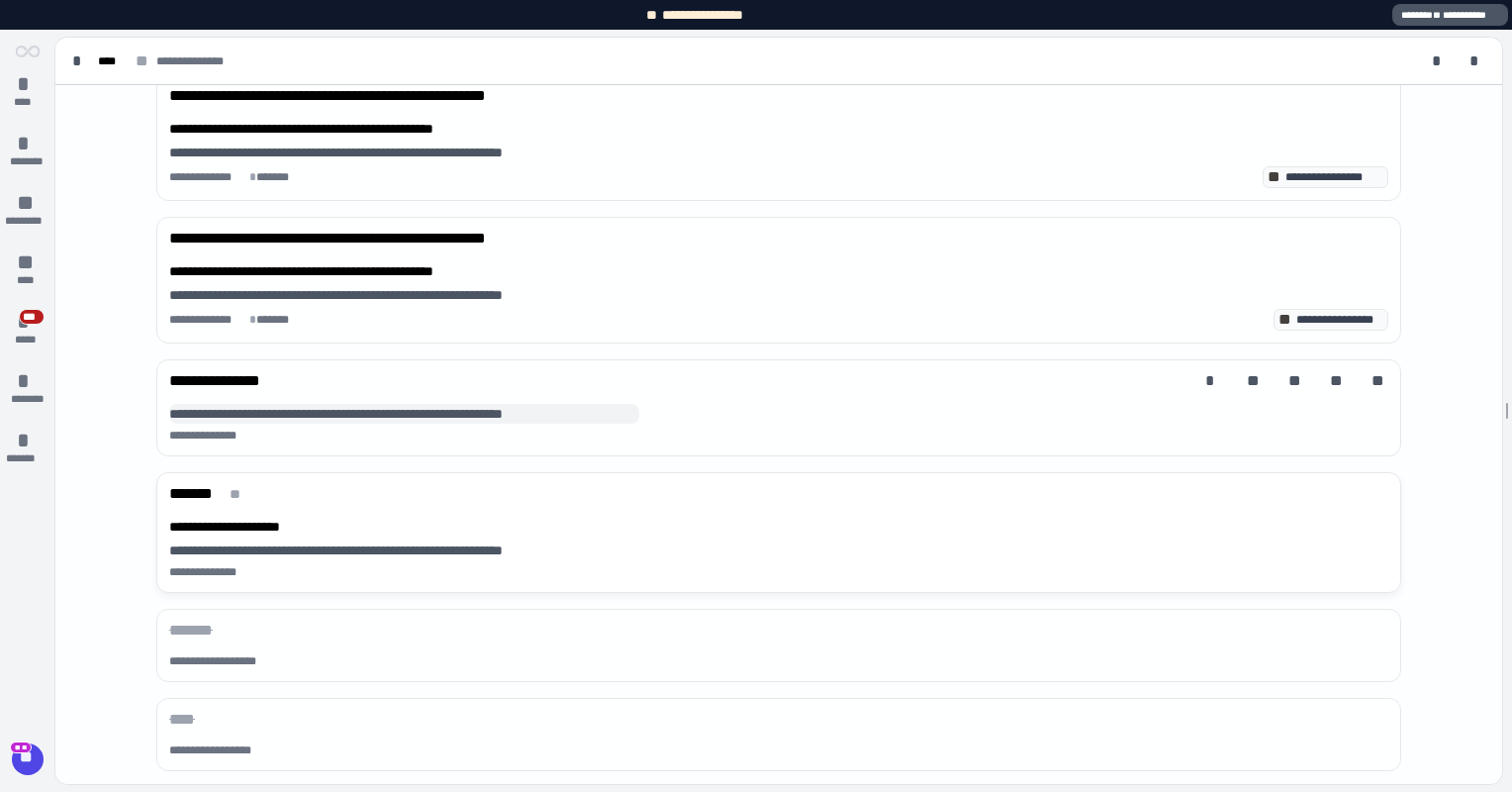 click on "**********" at bounding box center [404, 414] 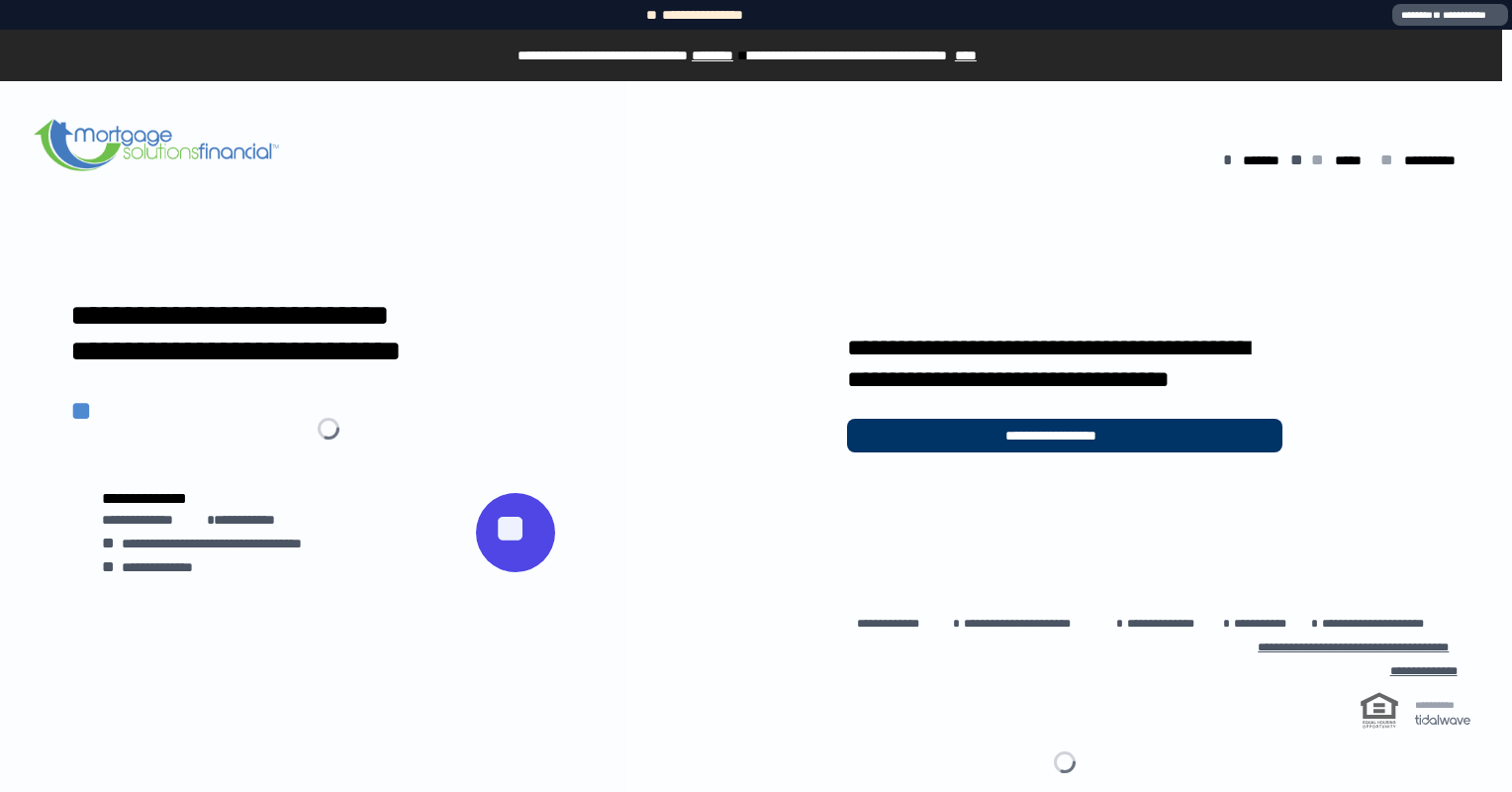scroll, scrollTop: 0, scrollLeft: 0, axis: both 